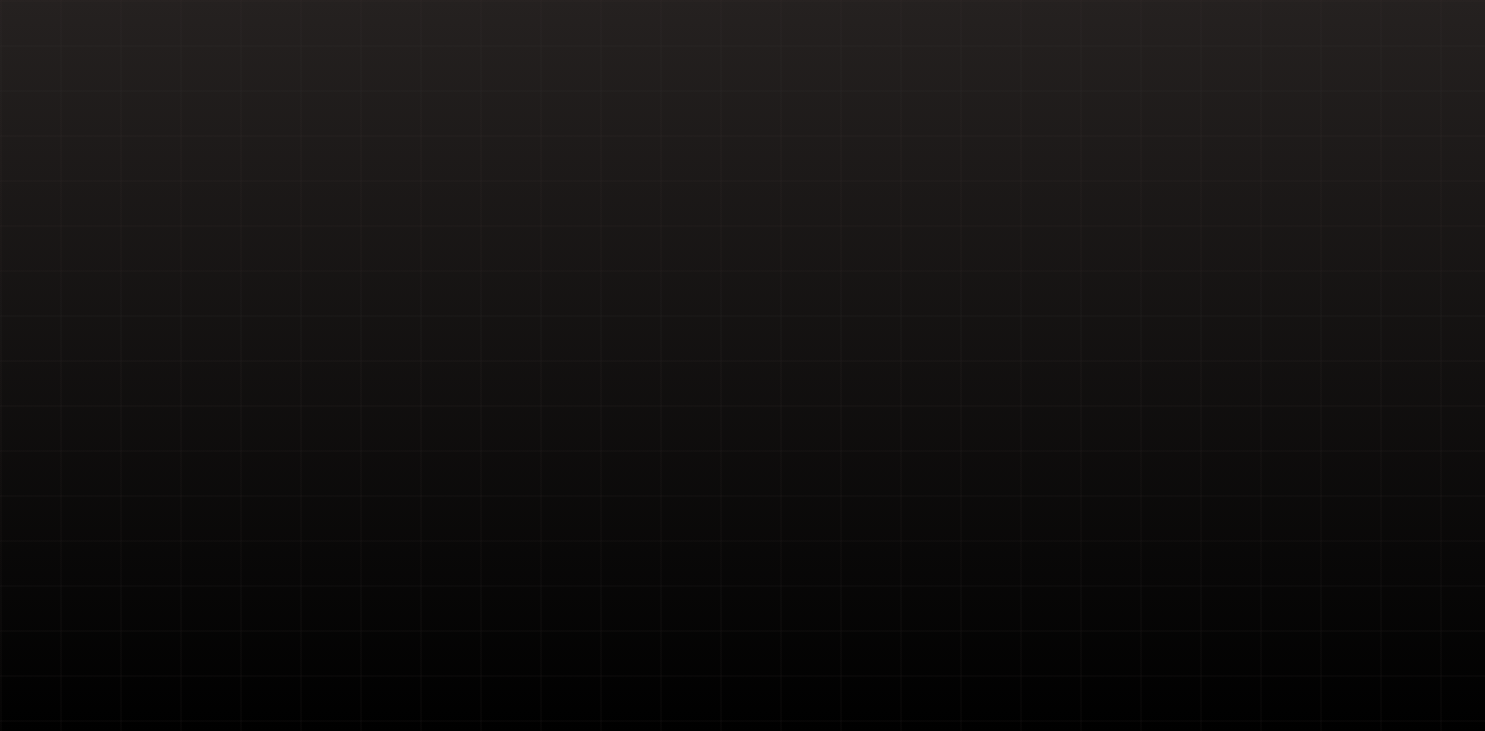 scroll, scrollTop: 0, scrollLeft: 0, axis: both 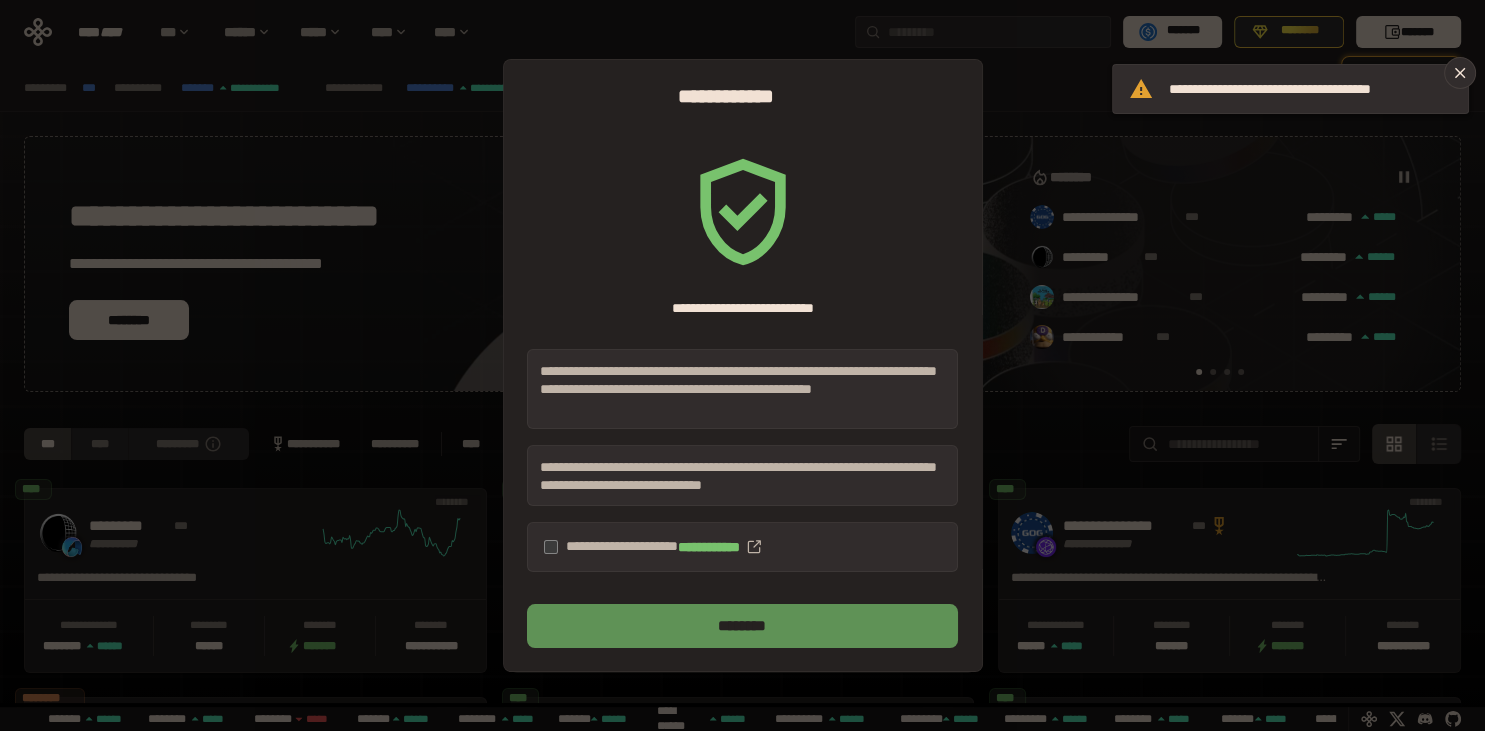 click on "********" at bounding box center (742, 626) 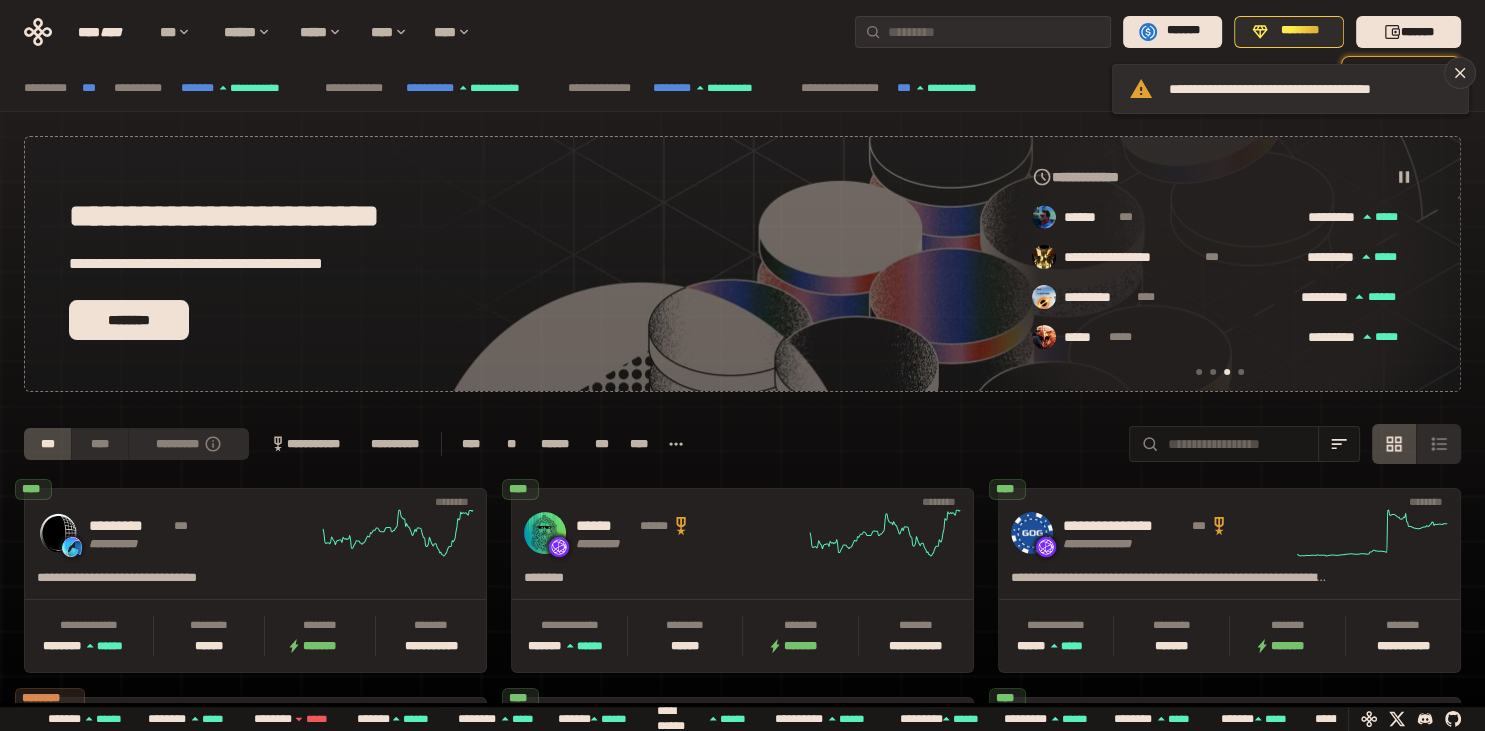 scroll, scrollTop: 0, scrollLeft: 856, axis: horizontal 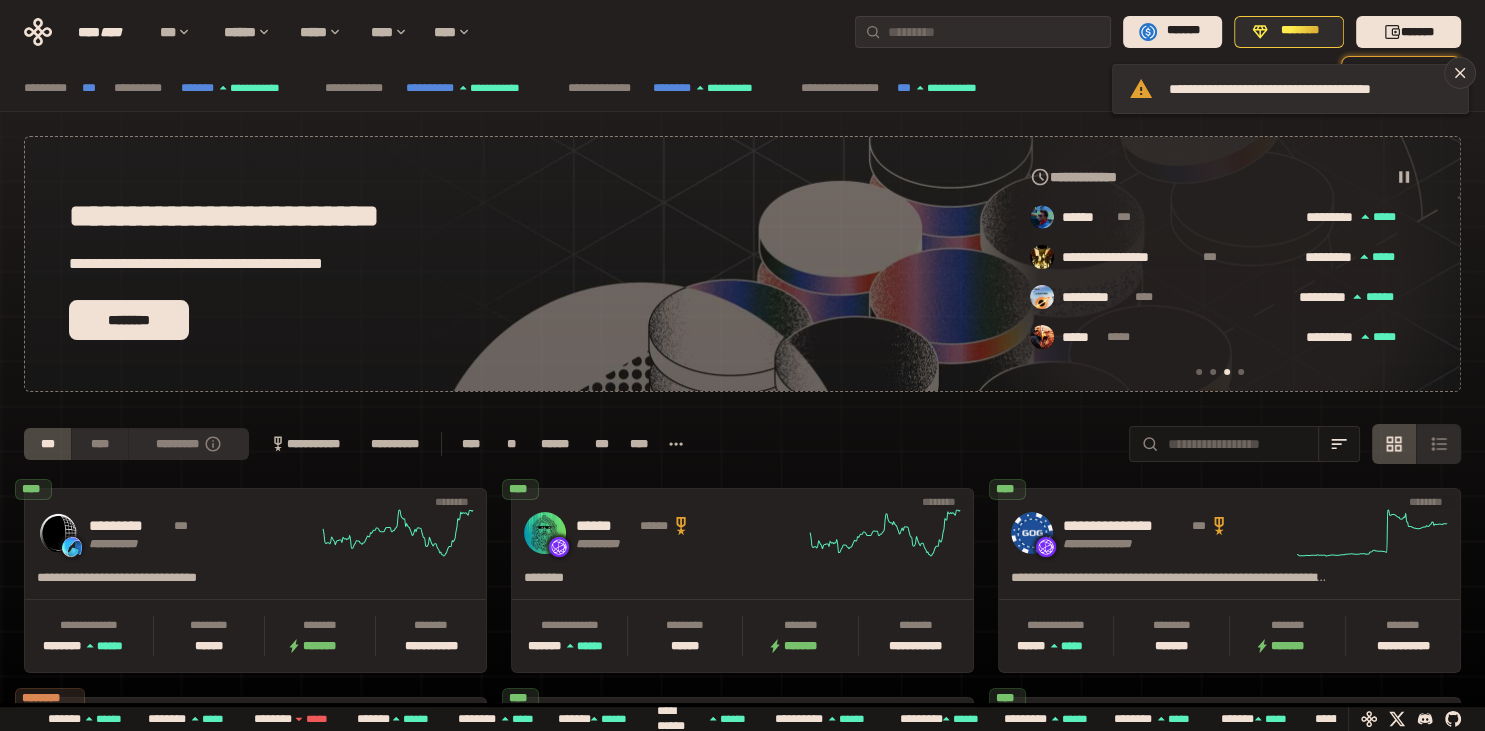 click 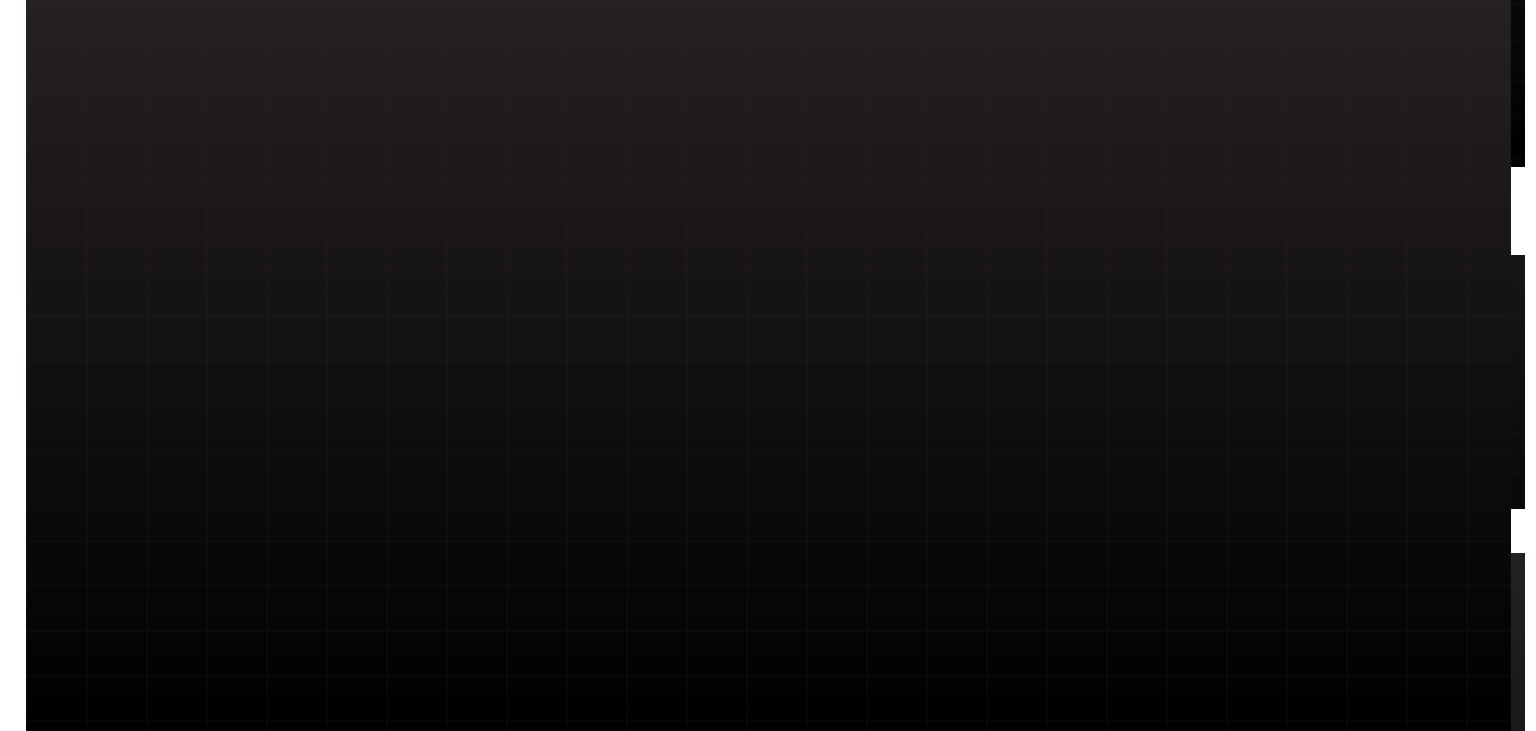 scroll, scrollTop: 0, scrollLeft: 0, axis: both 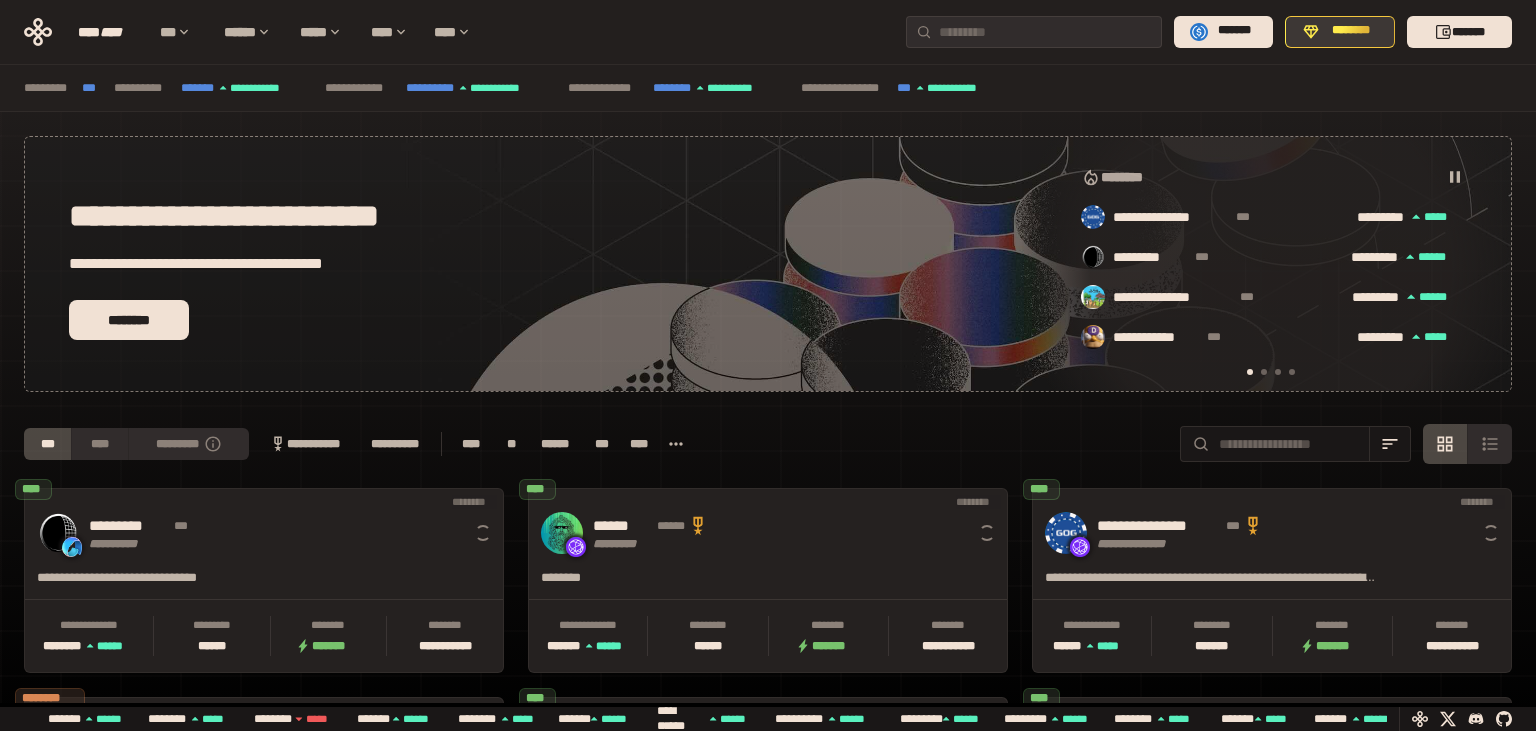 click on "********" at bounding box center [1340, 32] 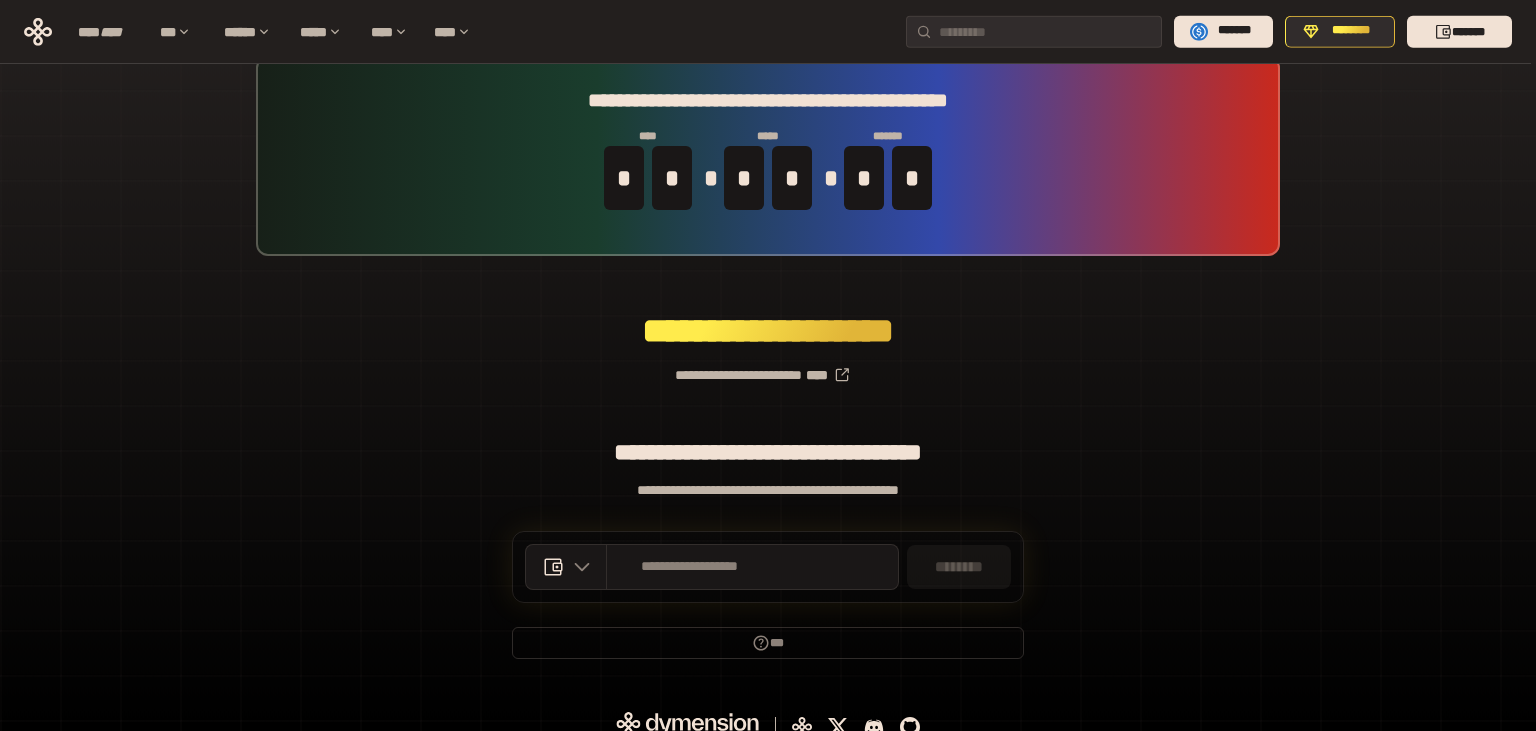 scroll, scrollTop: 51, scrollLeft: 0, axis: vertical 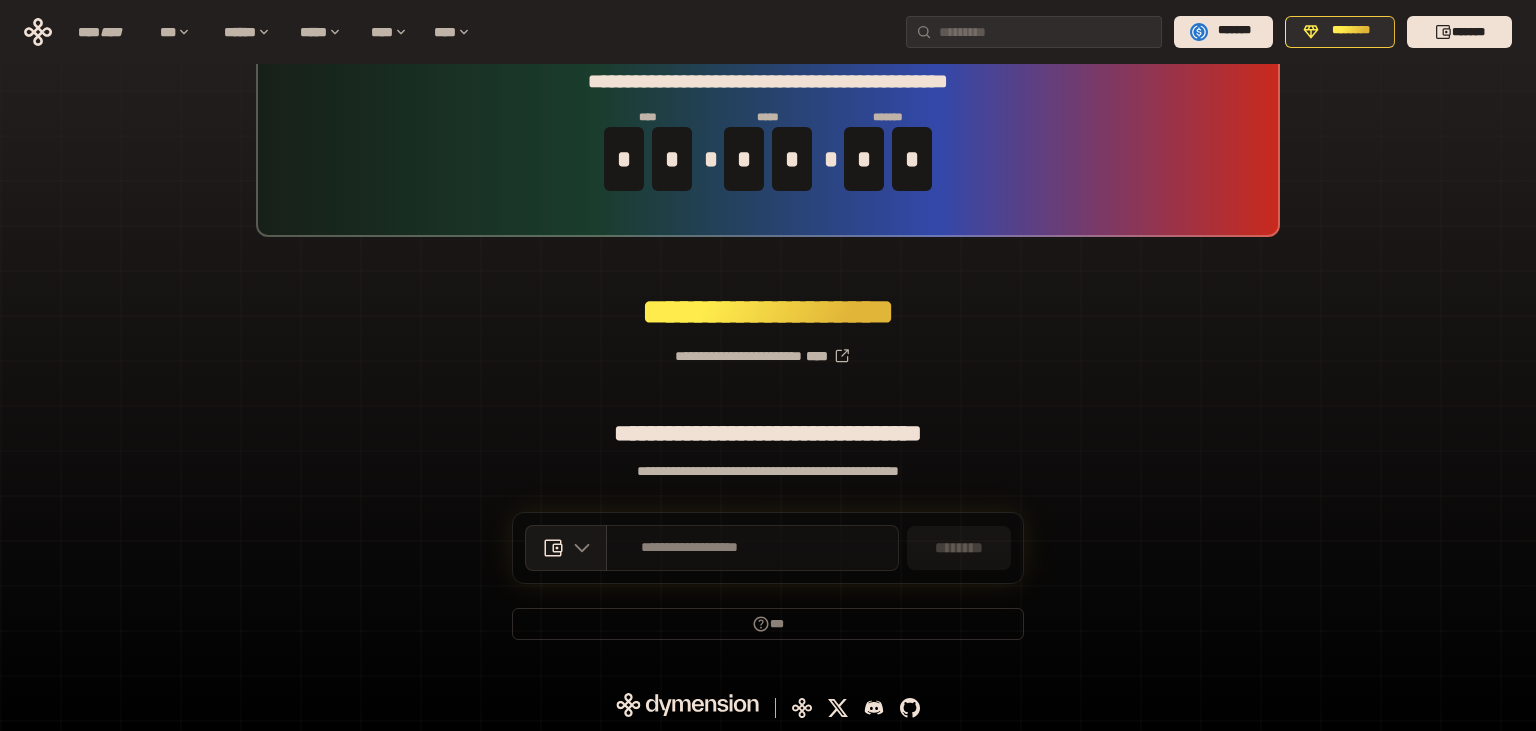 click on "**********" at bounding box center [752, 548] 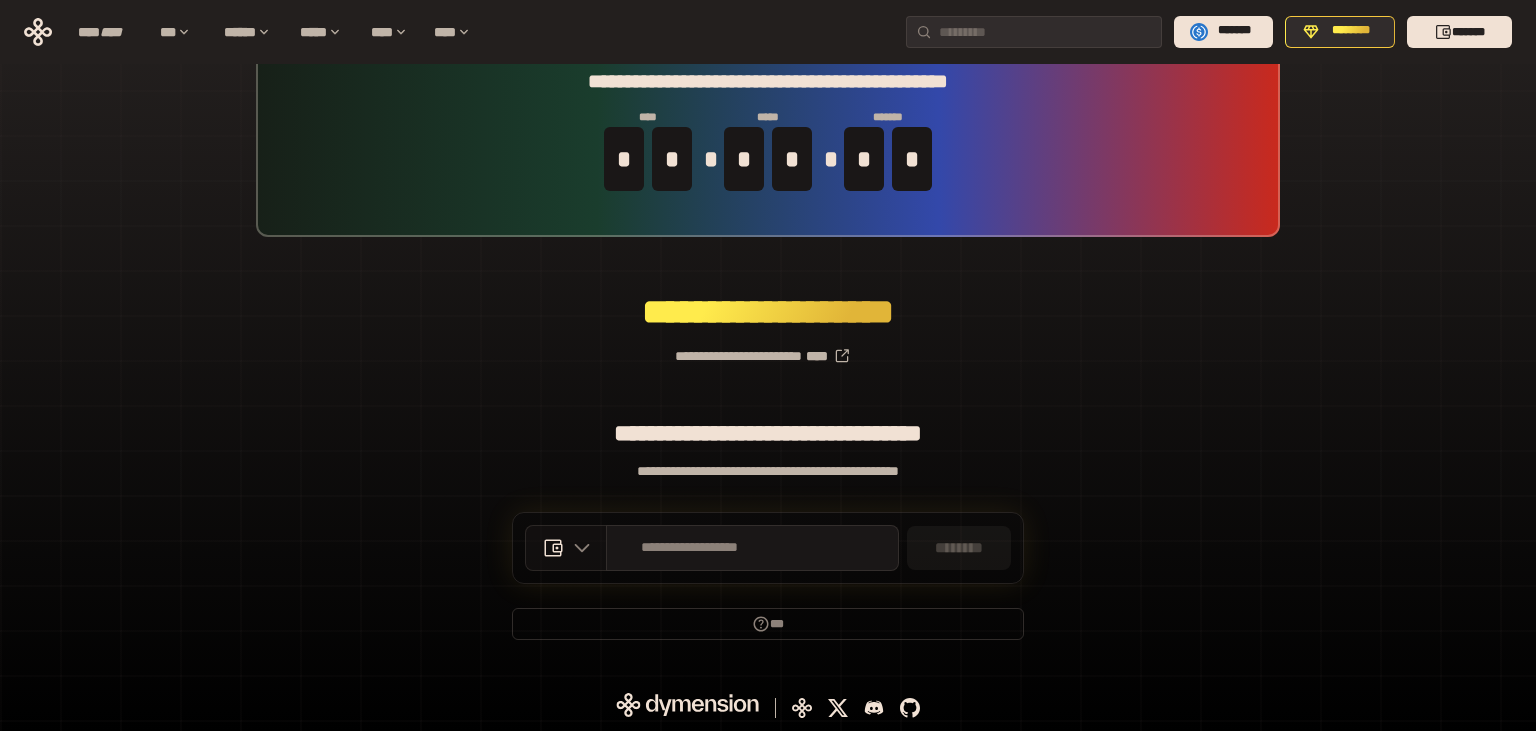 click 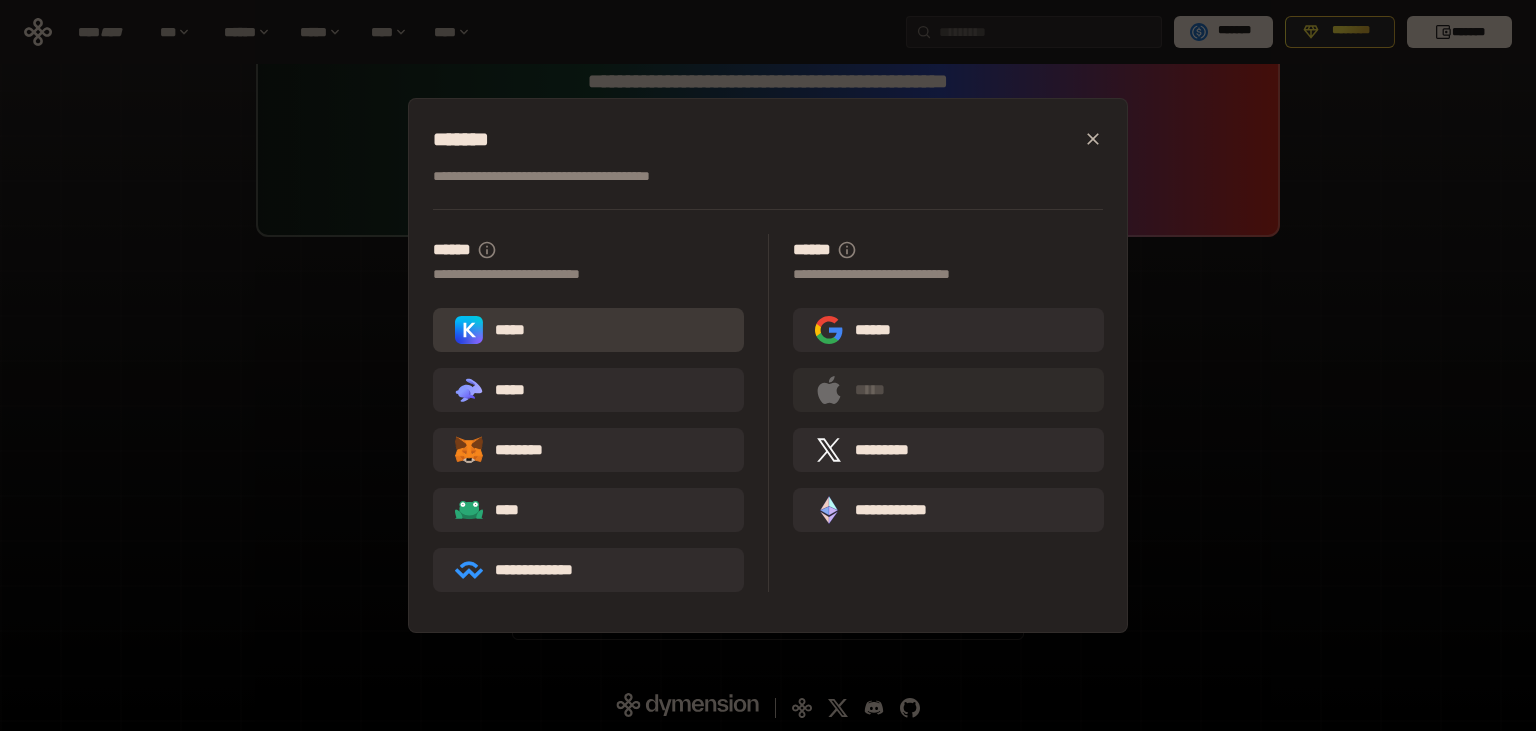 click on "*****" at bounding box center (588, 330) 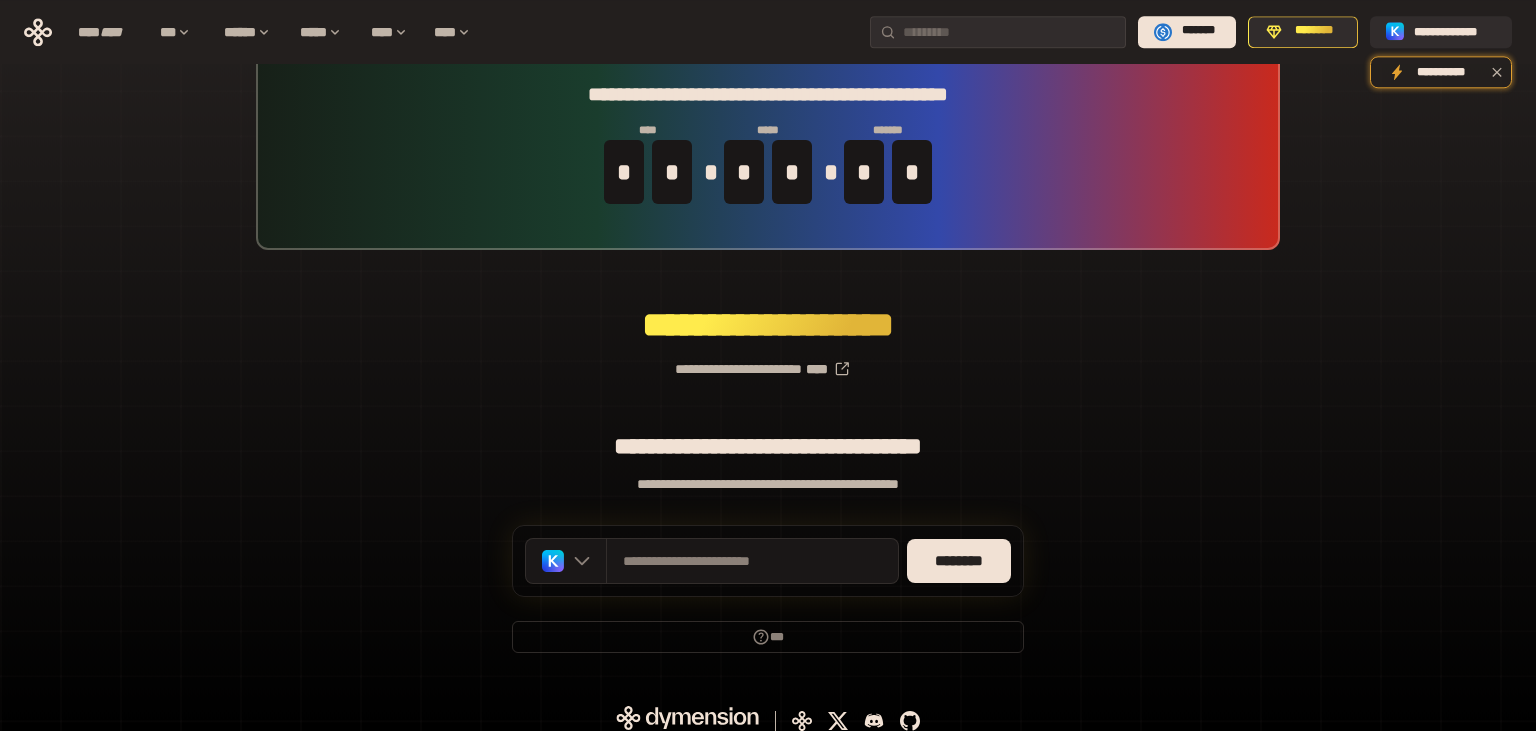 scroll, scrollTop: 51, scrollLeft: 0, axis: vertical 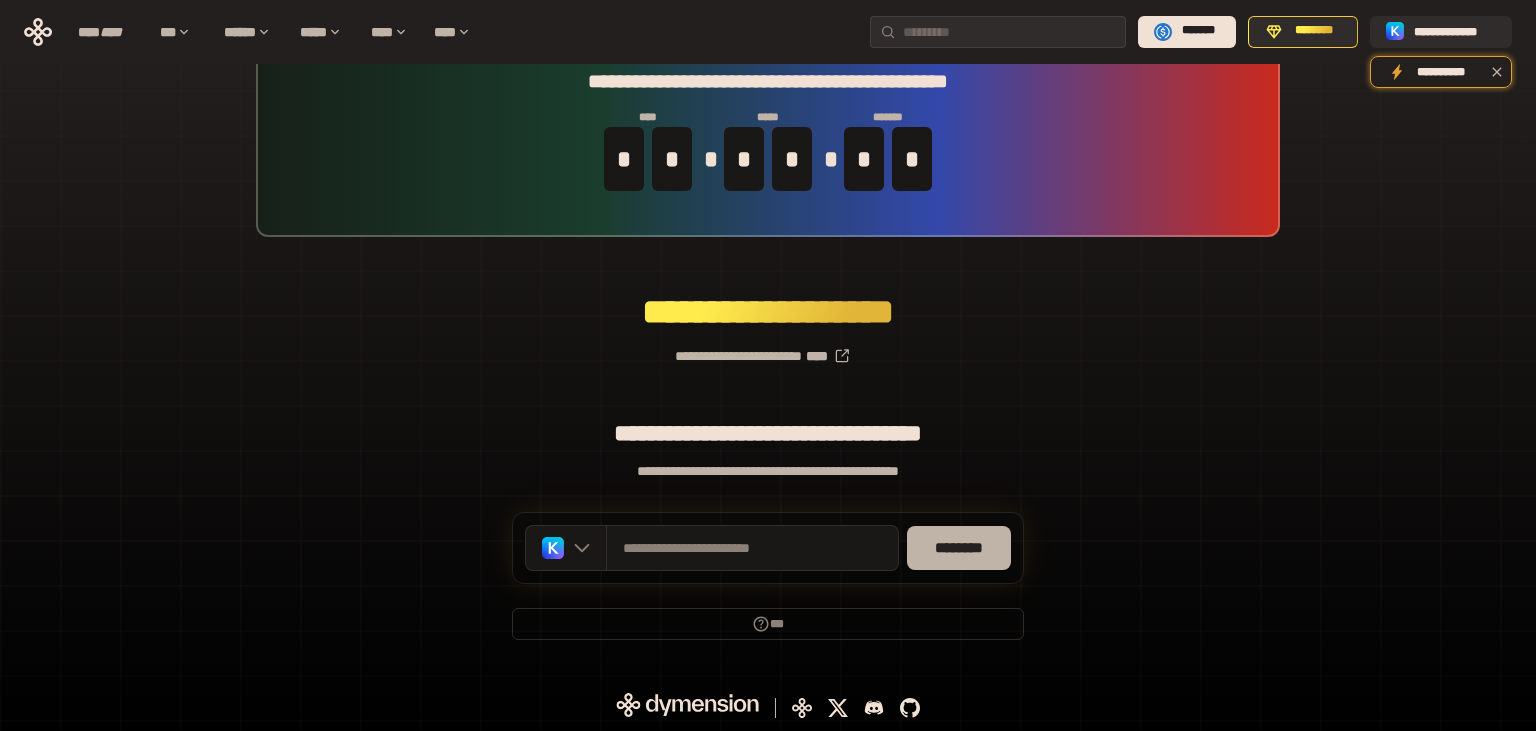 click on "********" at bounding box center (959, 548) 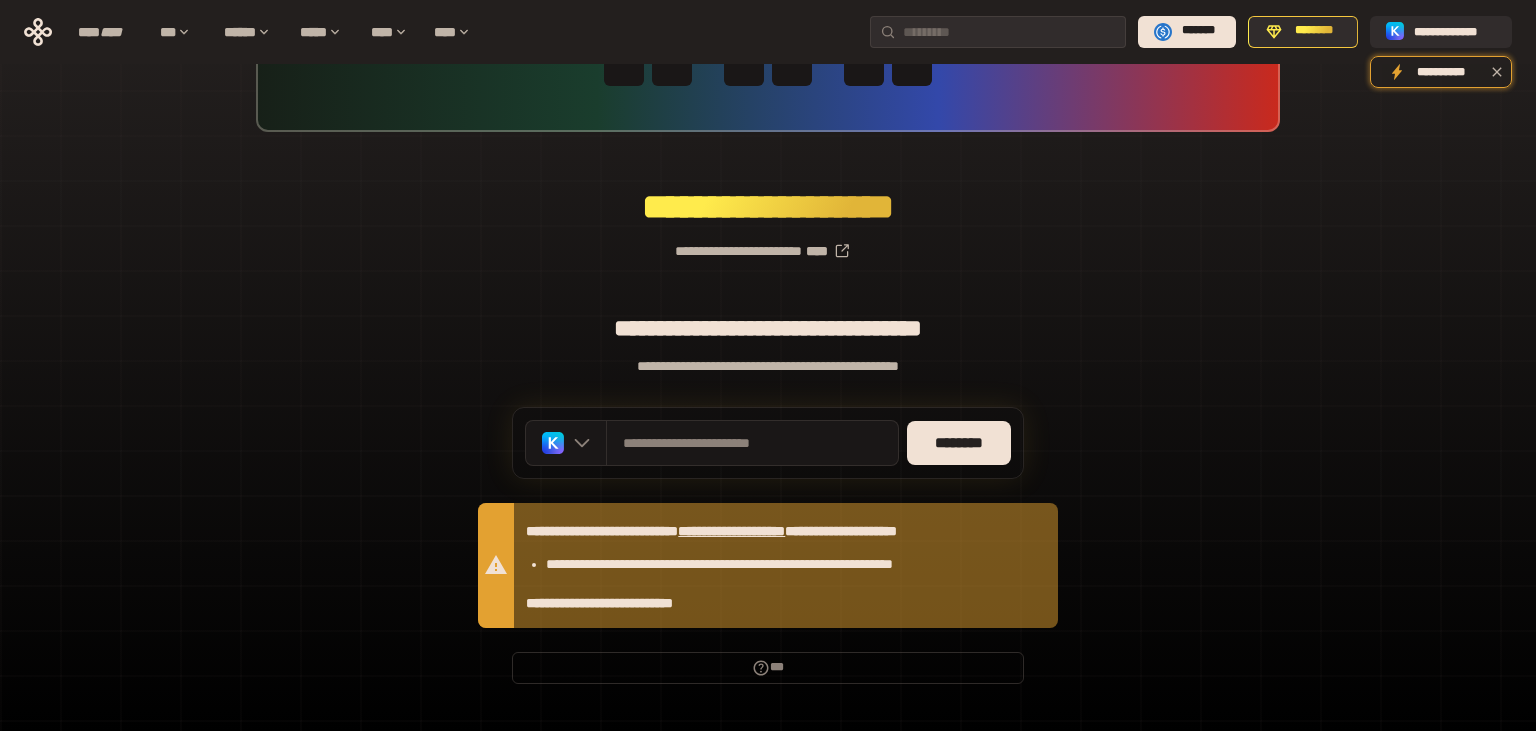 scroll, scrollTop: 200, scrollLeft: 0, axis: vertical 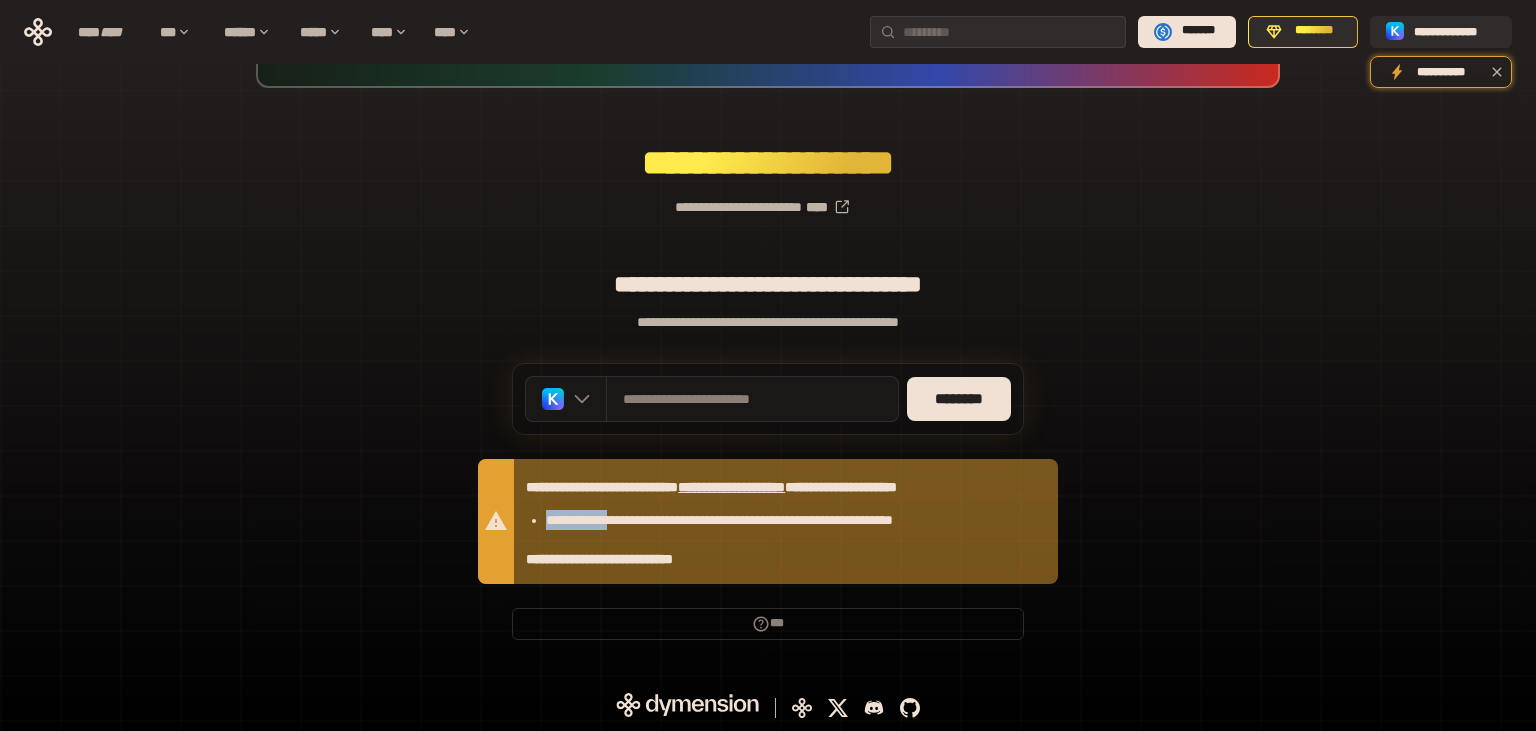 drag, startPoint x: 639, startPoint y: 520, endPoint x: 814, endPoint y: 537, distance: 175.82378 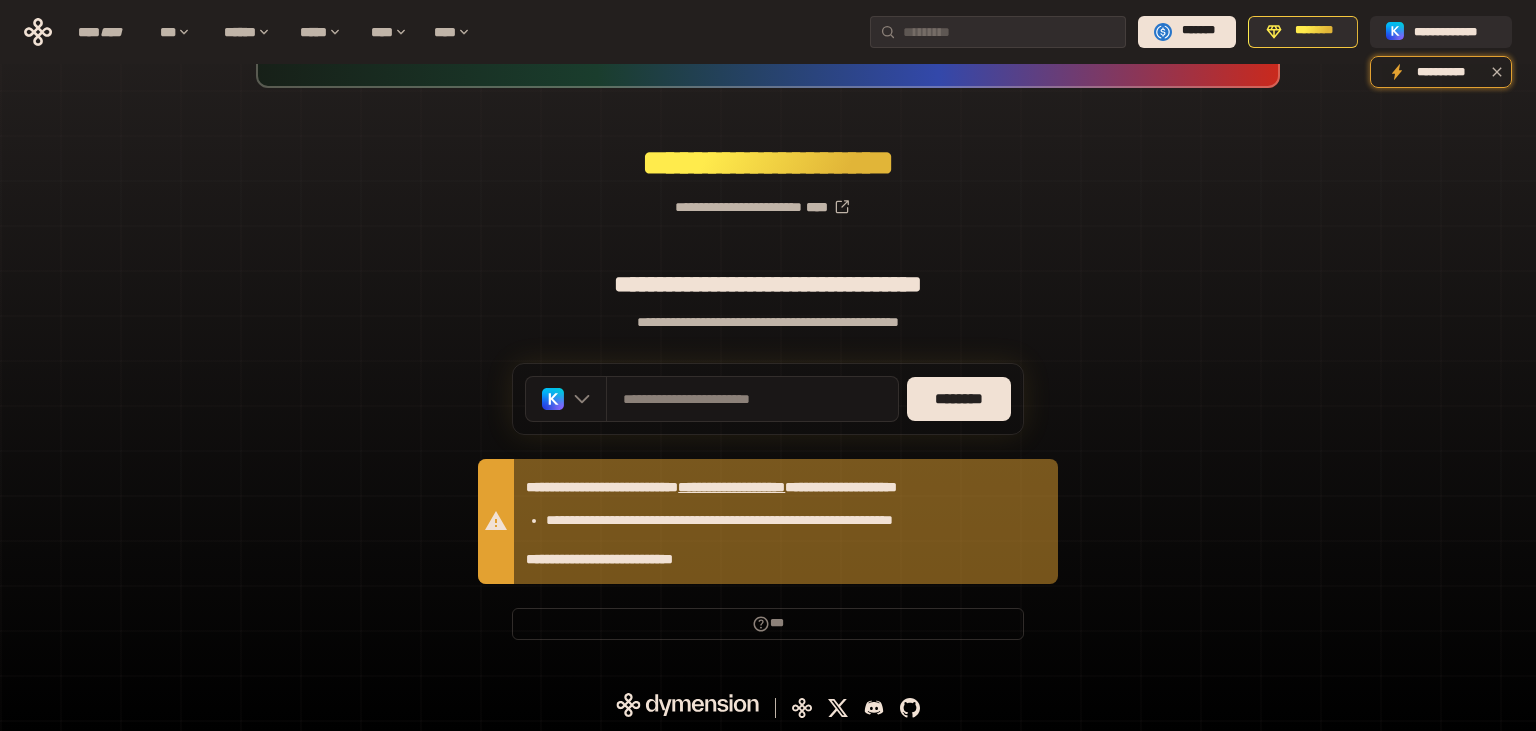 click on "**********" at bounding box center [768, 274] 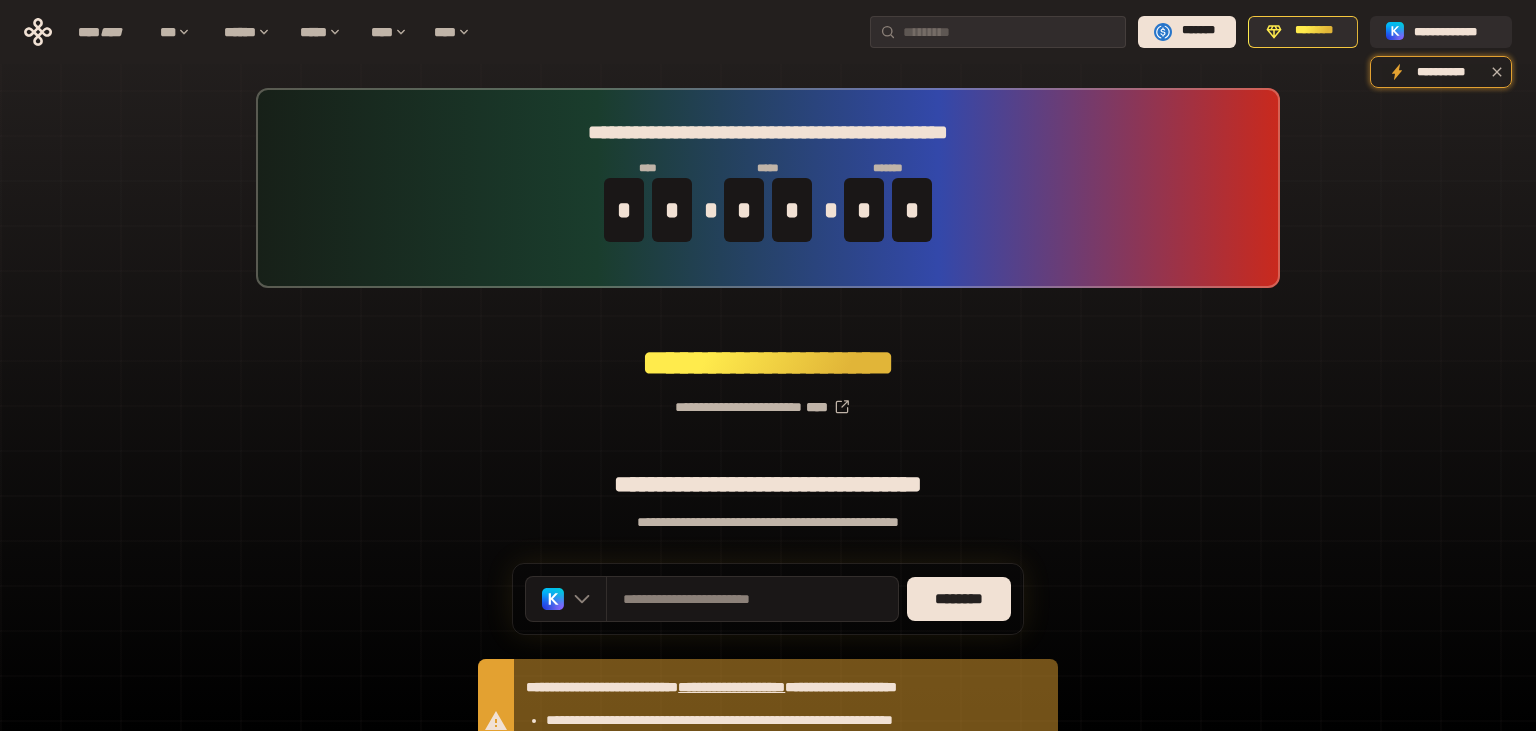 scroll, scrollTop: 105, scrollLeft: 0, axis: vertical 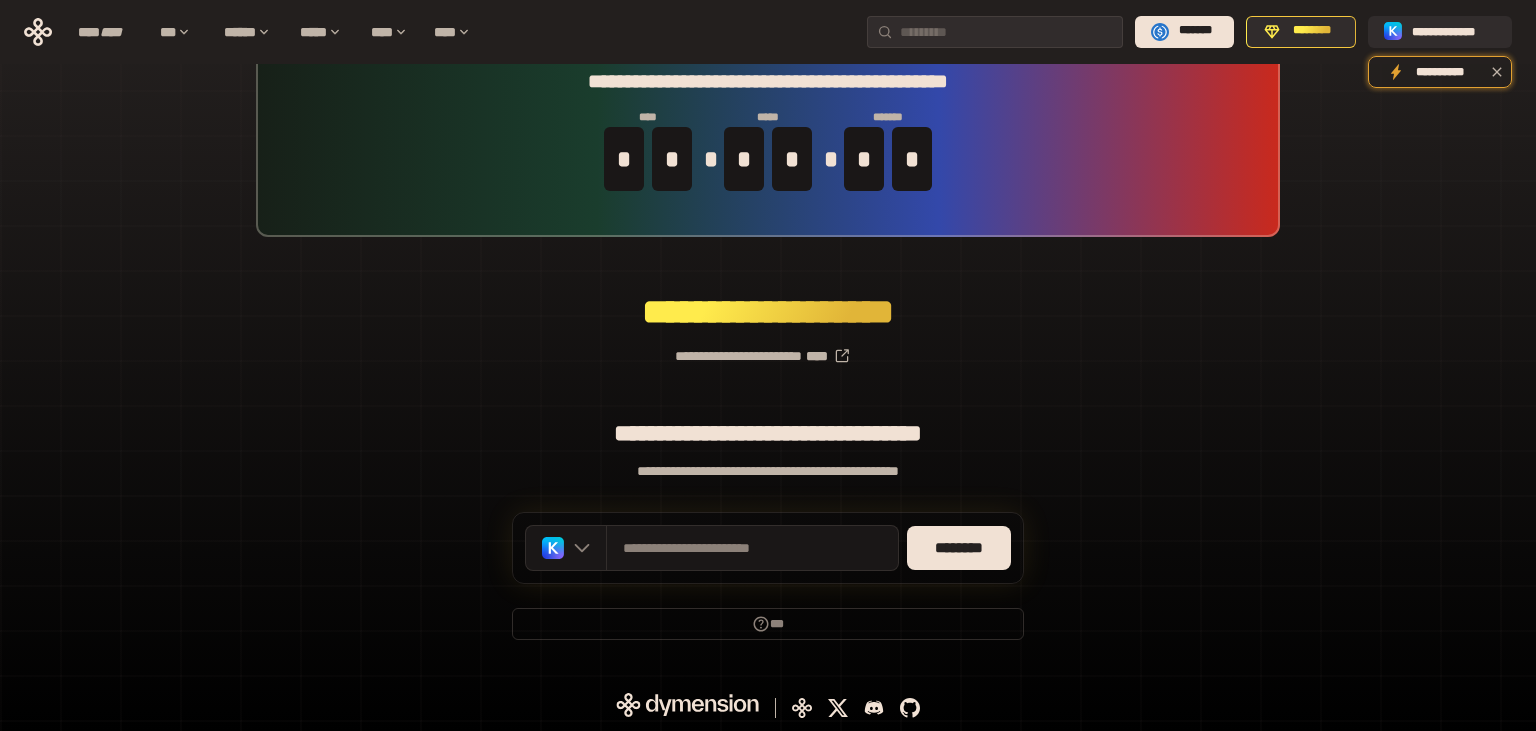 click on "**********" at bounding box center [768, 348] 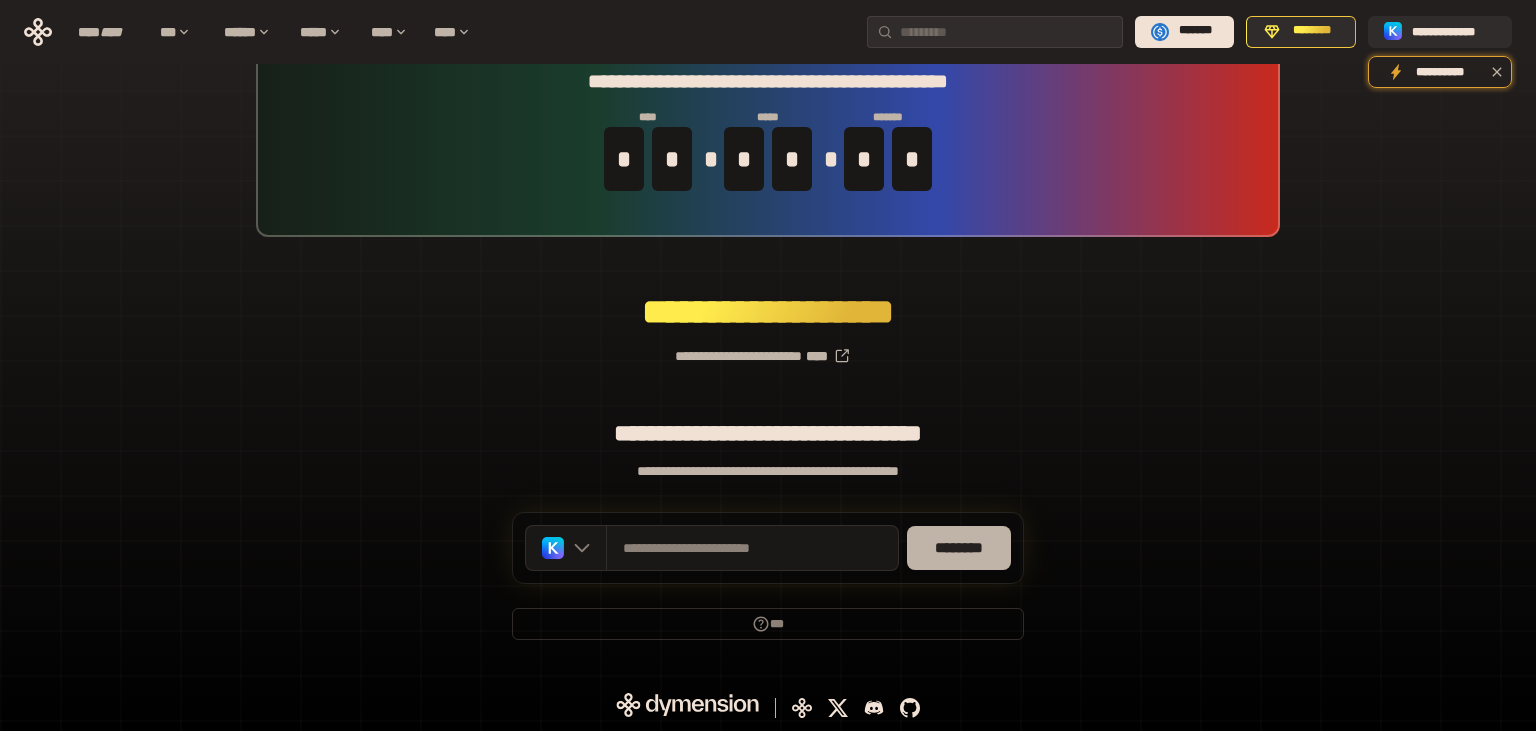click on "********" at bounding box center [959, 548] 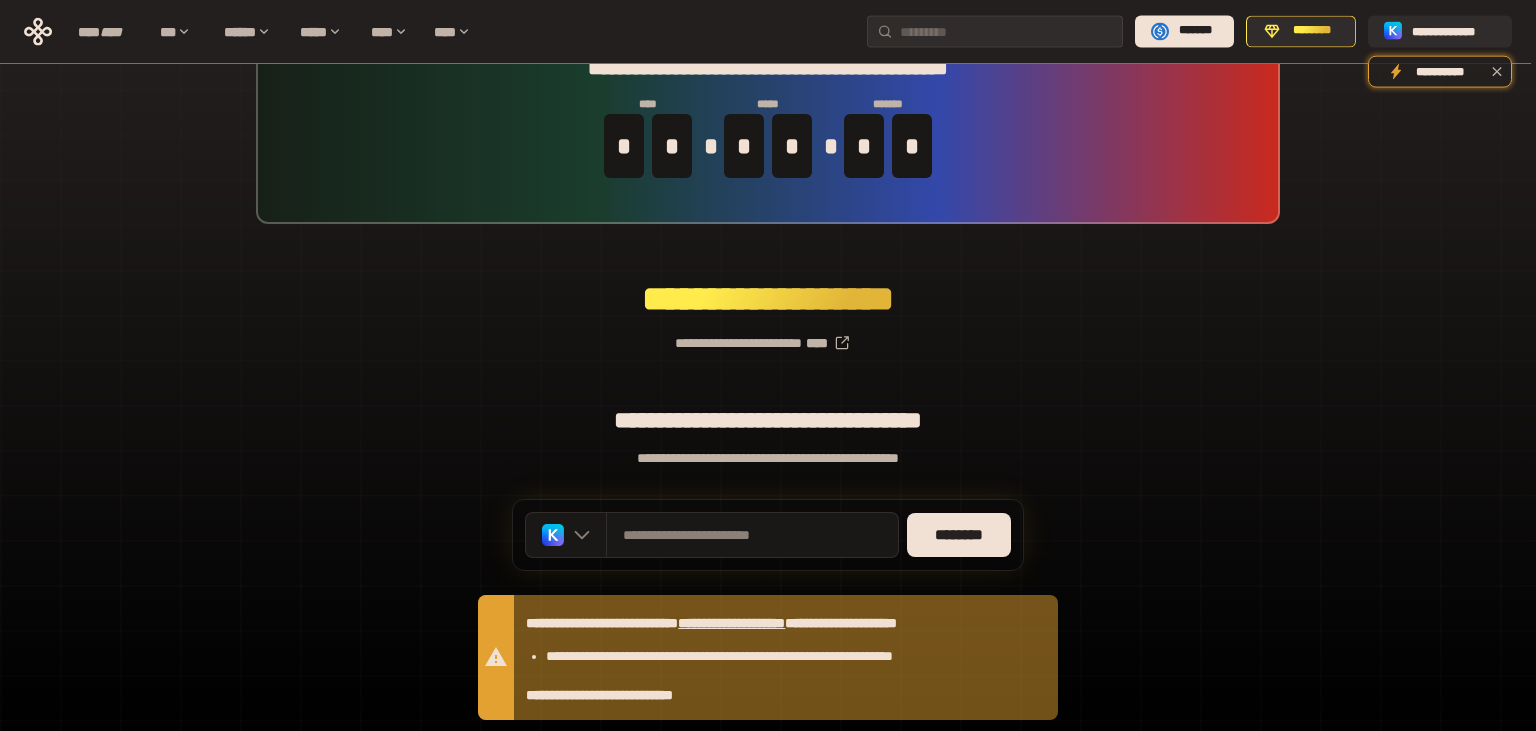 scroll, scrollTop: 0, scrollLeft: 0, axis: both 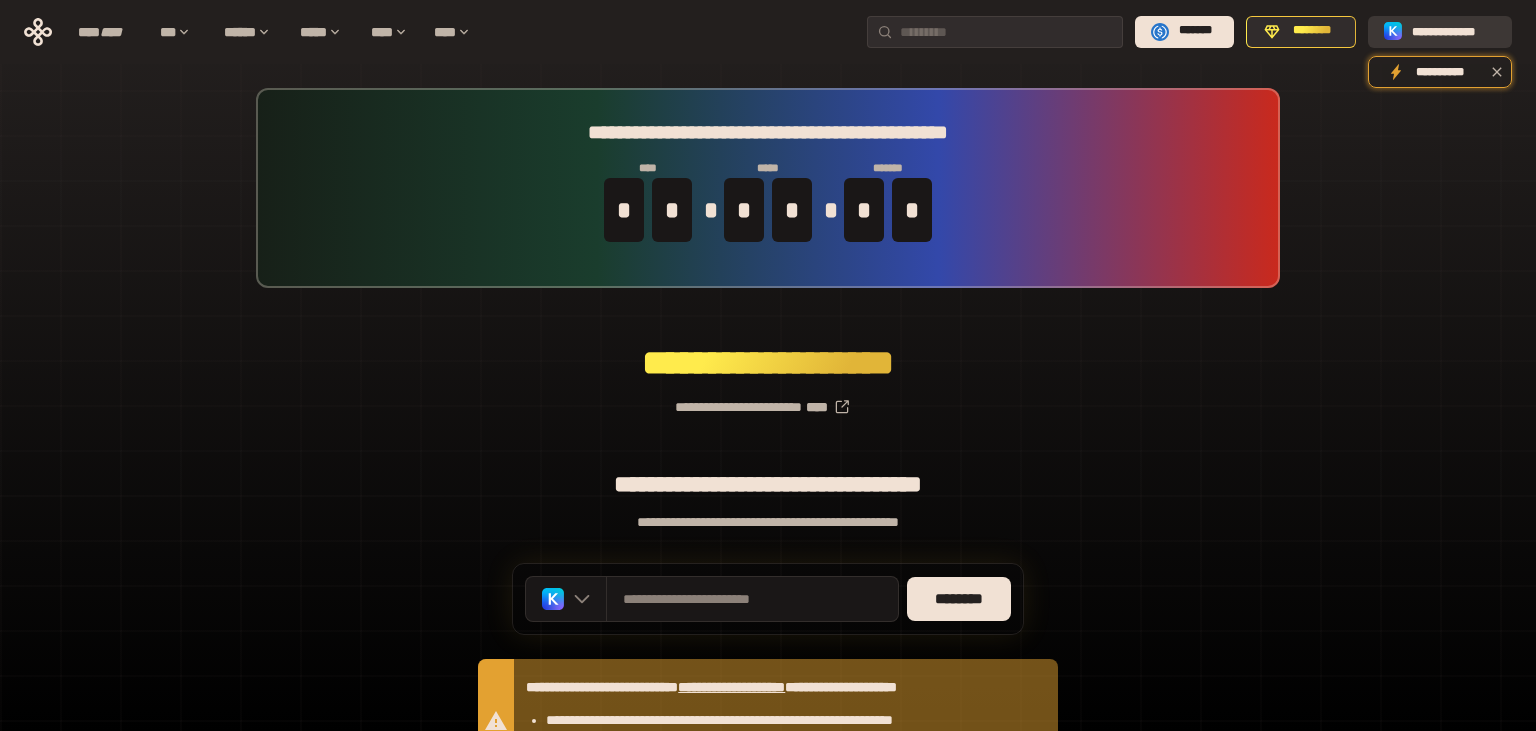 click on "**********" at bounding box center (1454, 31) 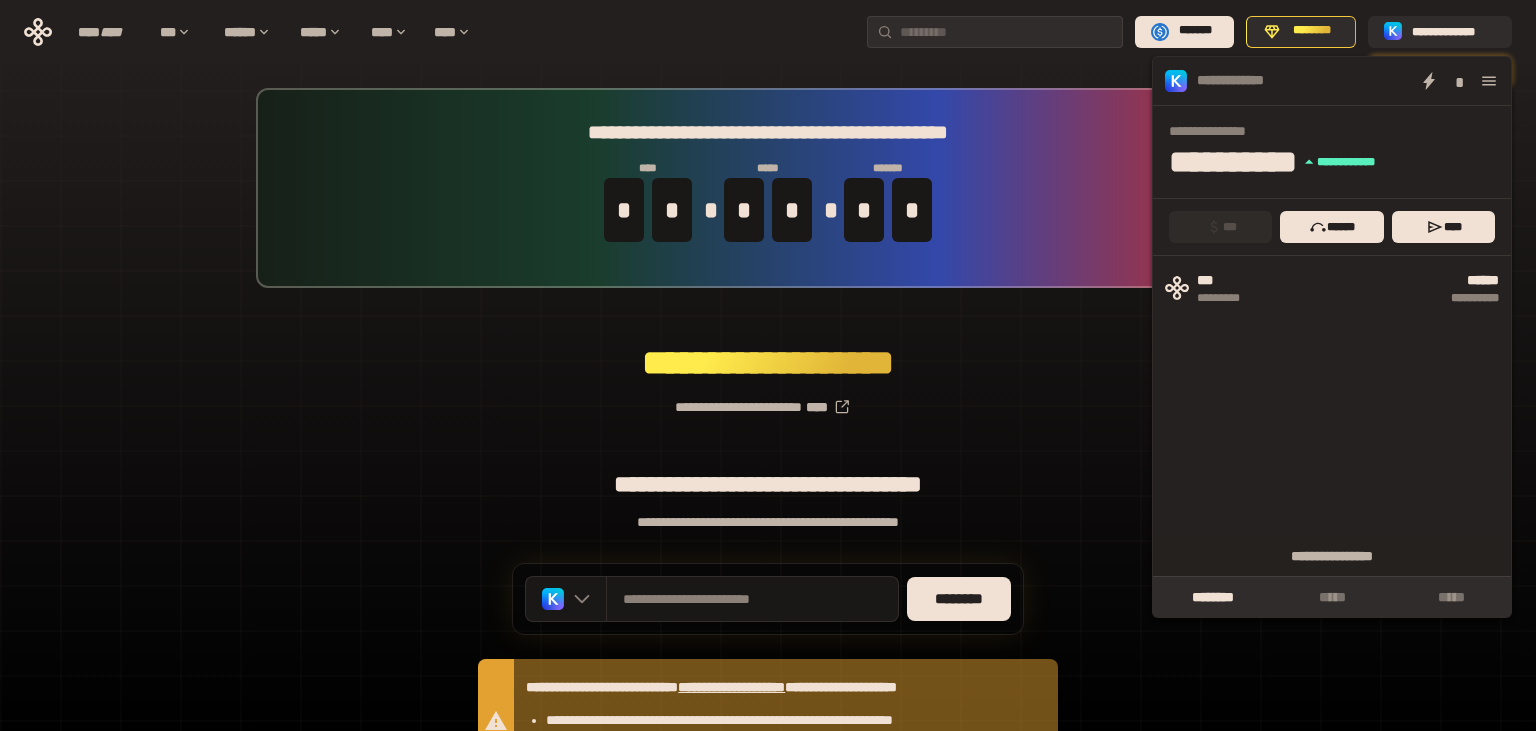 click on "**********" at bounding box center (768, 474) 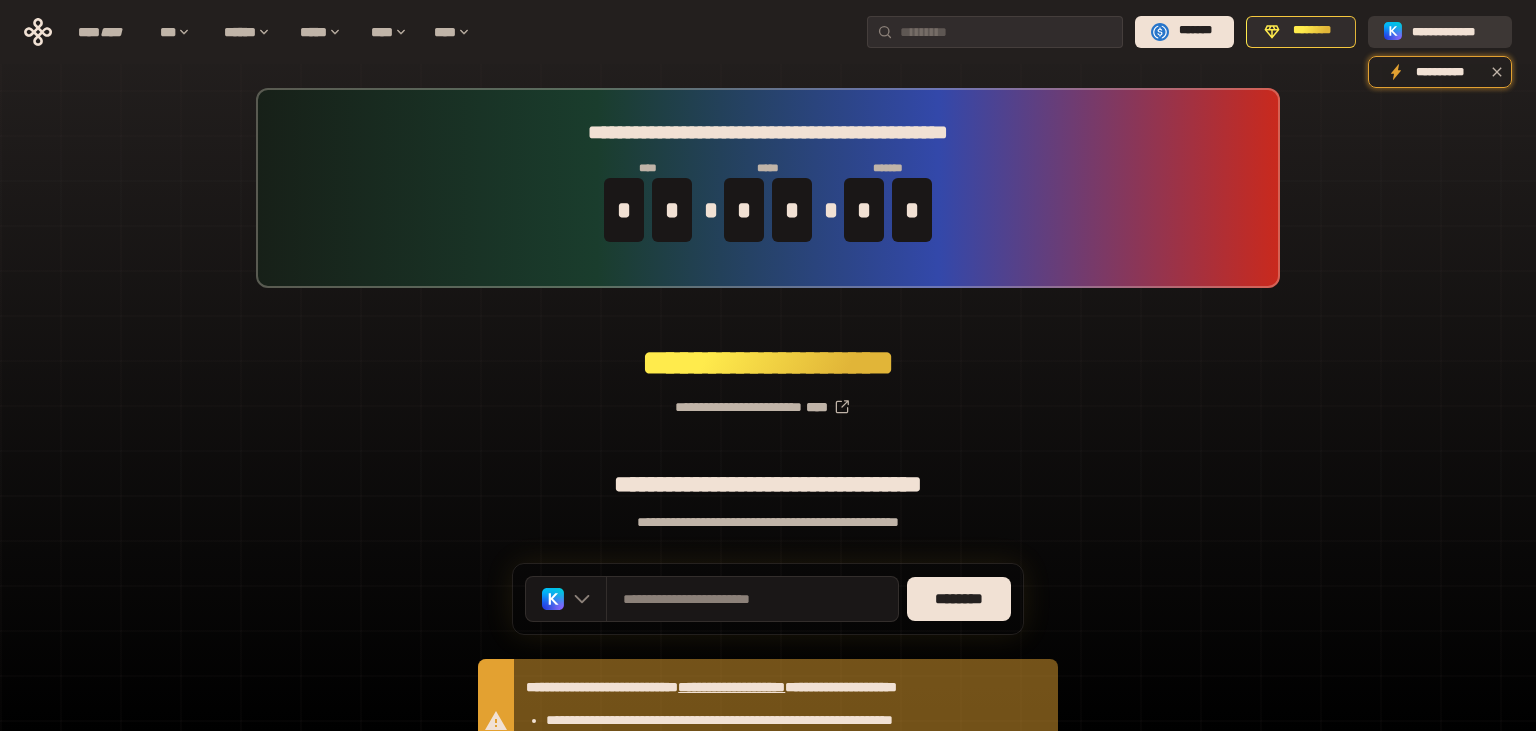 click on "**********" at bounding box center (1440, 31) 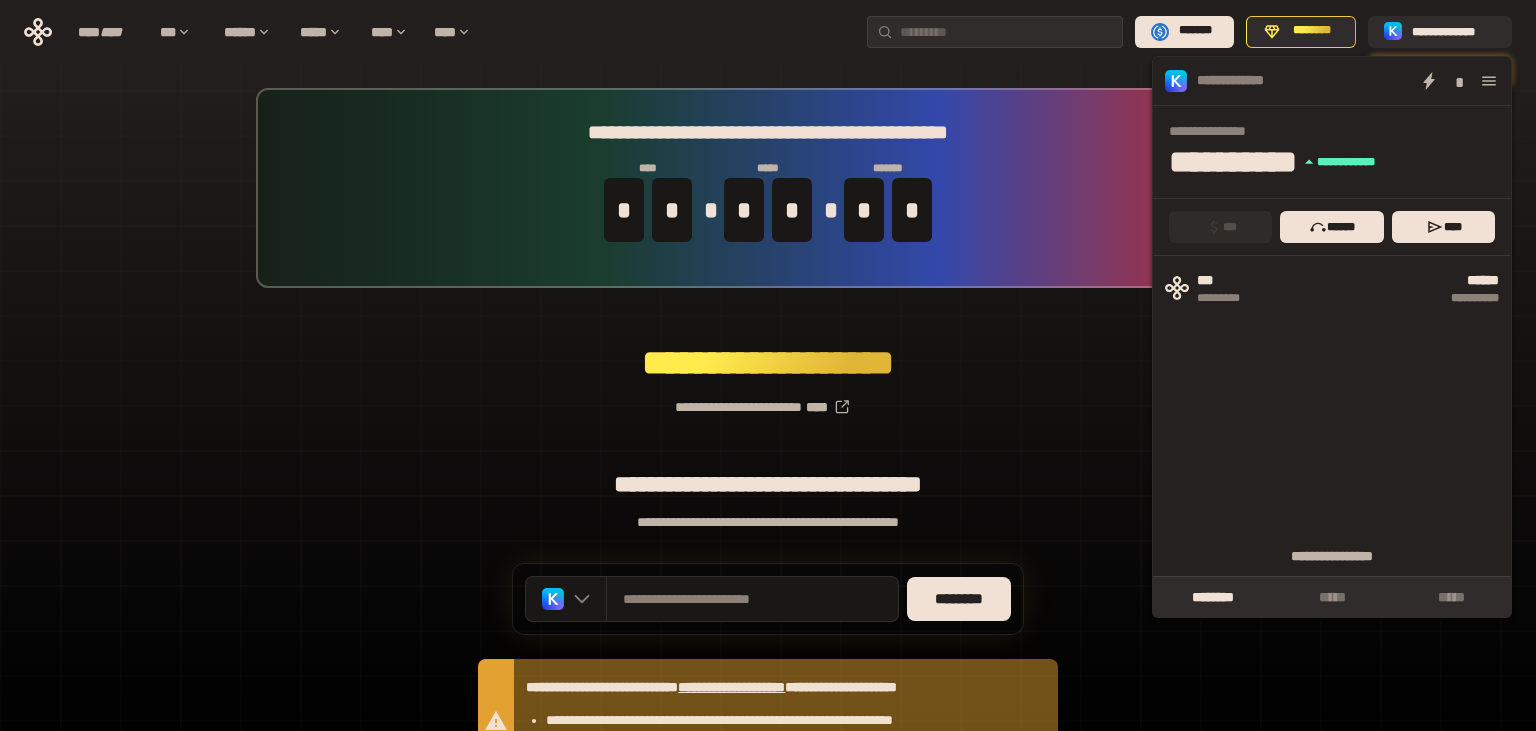 click 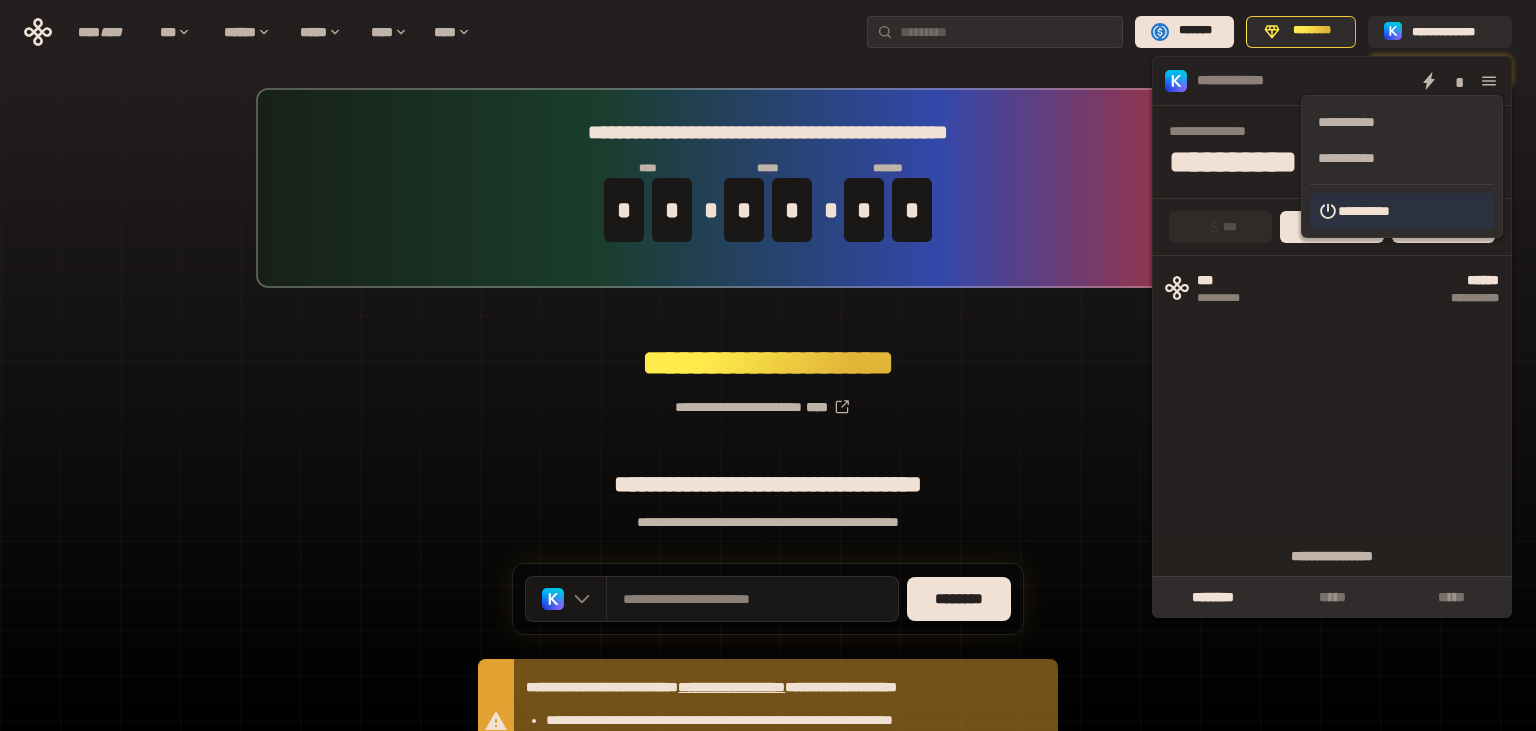 click on "**********" at bounding box center [1402, 211] 